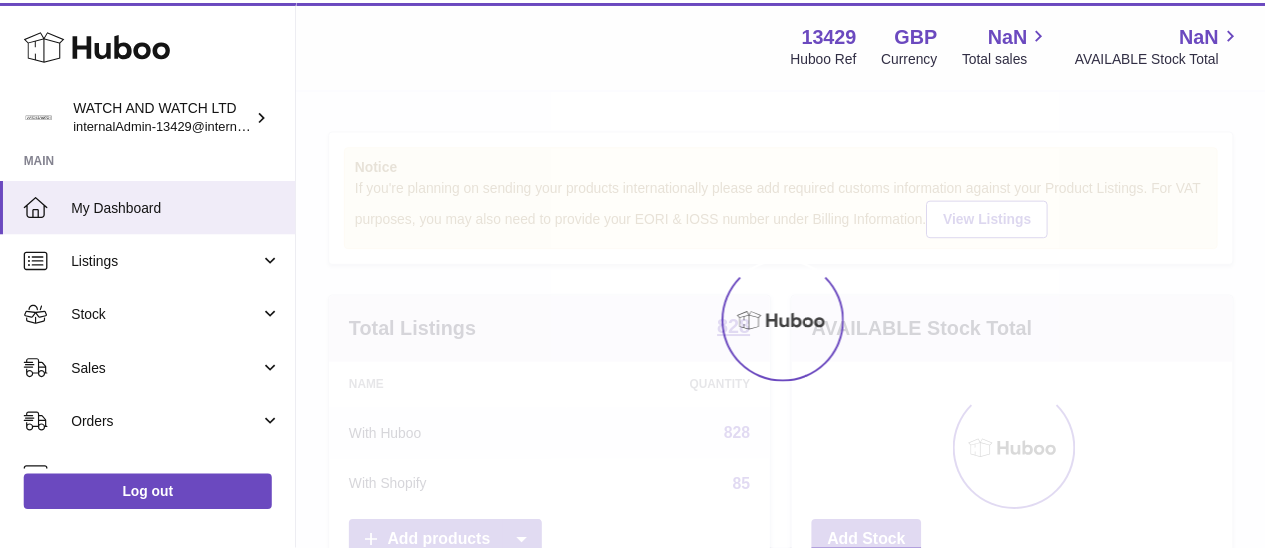 scroll, scrollTop: 0, scrollLeft: 0, axis: both 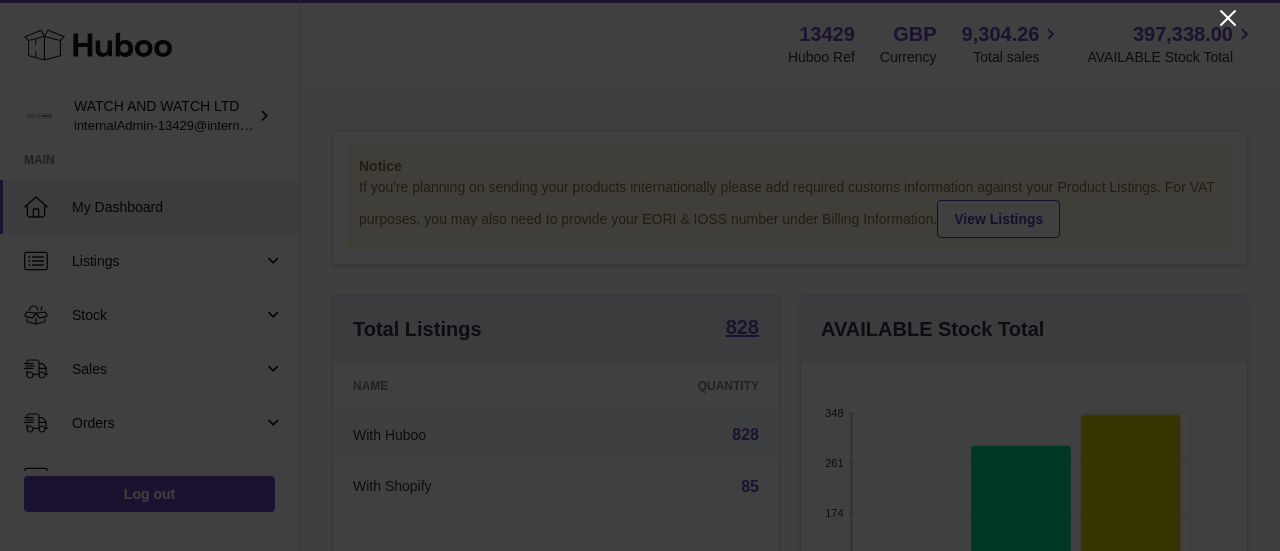 click 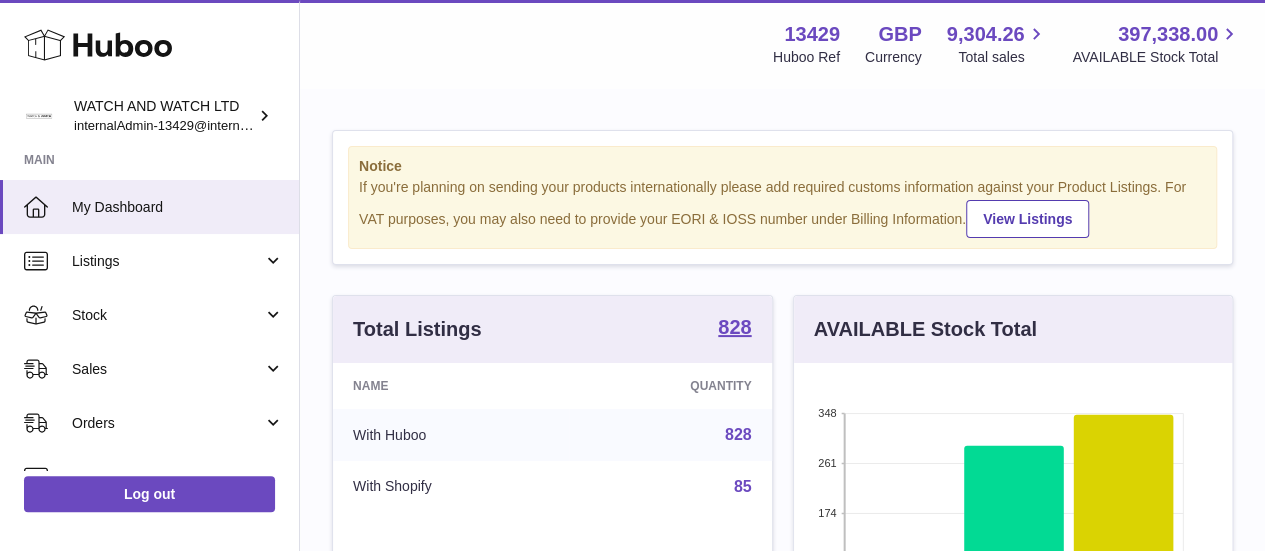 scroll, scrollTop: 312, scrollLeft: 438, axis: both 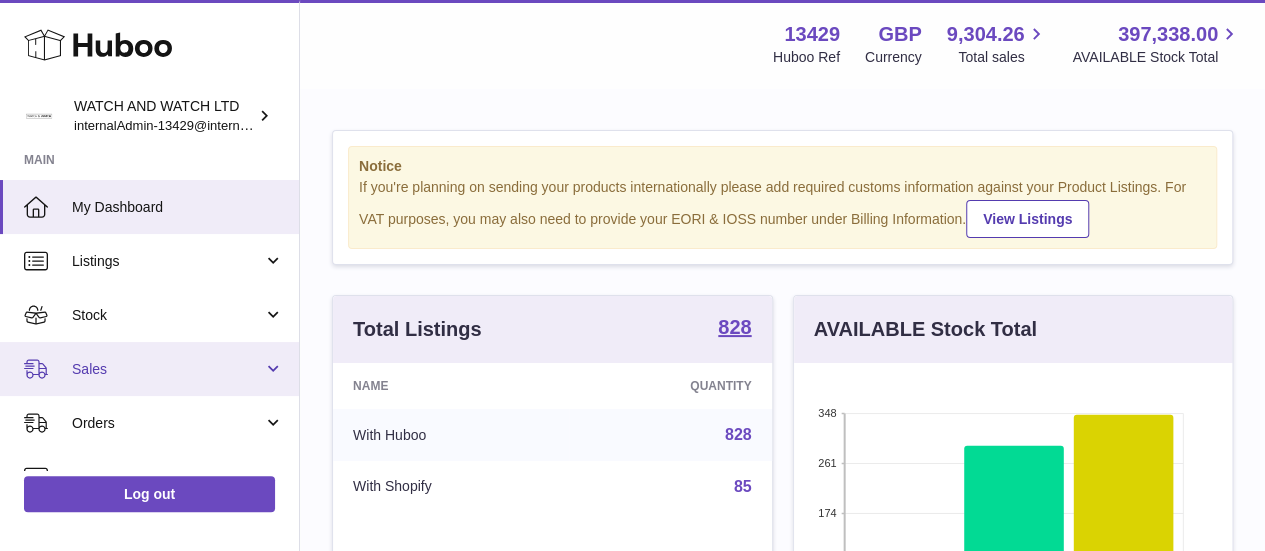 click on "Sales" at bounding box center (167, 369) 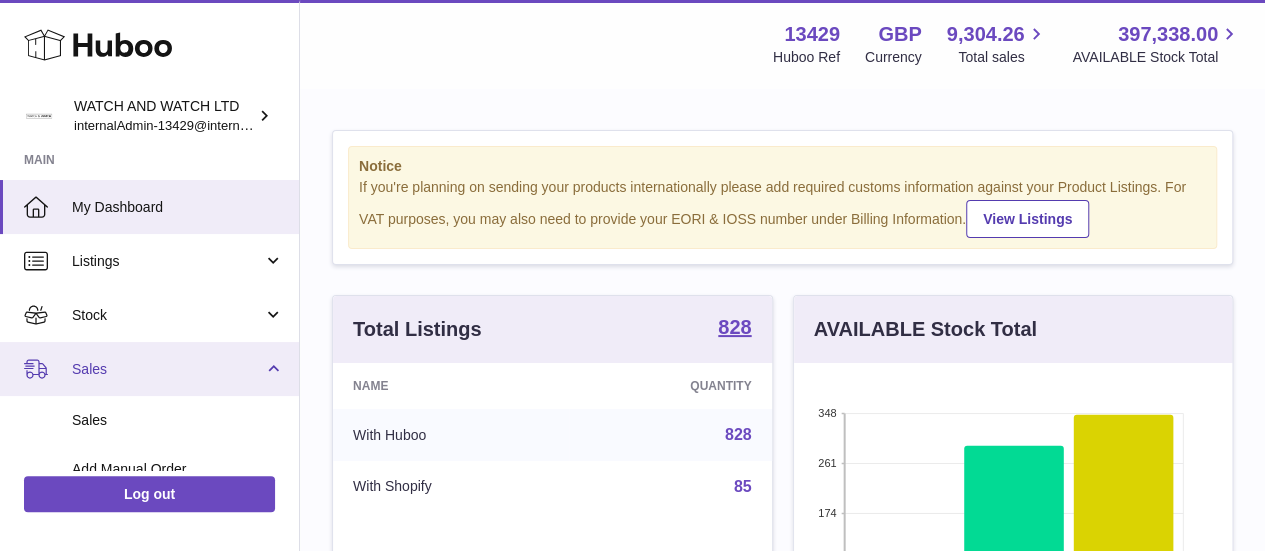 scroll, scrollTop: 100, scrollLeft: 0, axis: vertical 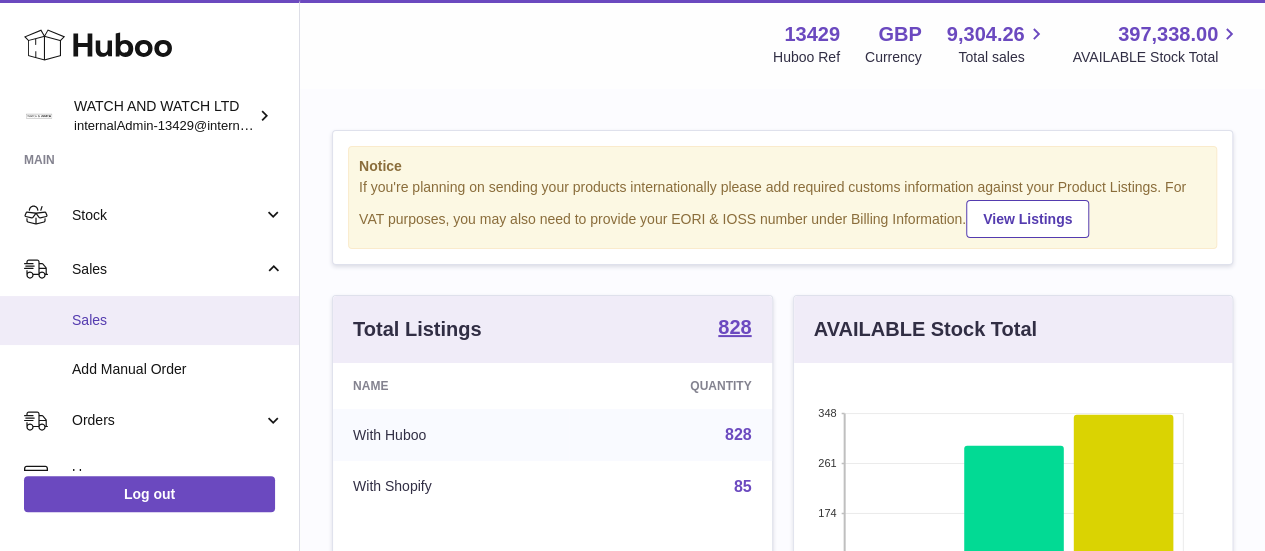 click on "Sales" at bounding box center [178, 320] 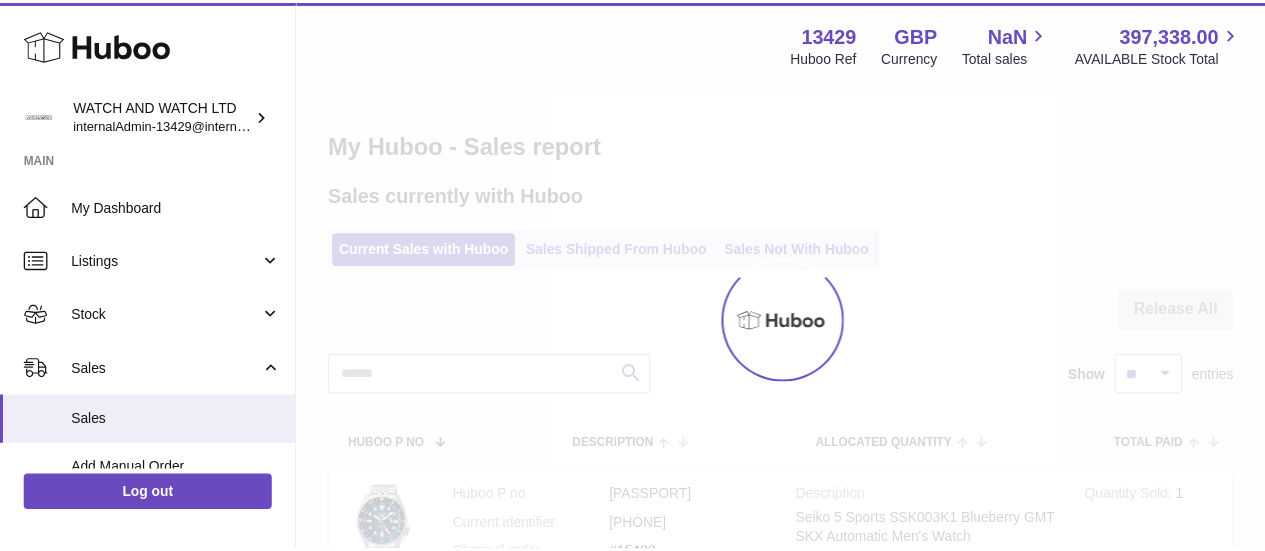 scroll, scrollTop: 0, scrollLeft: 0, axis: both 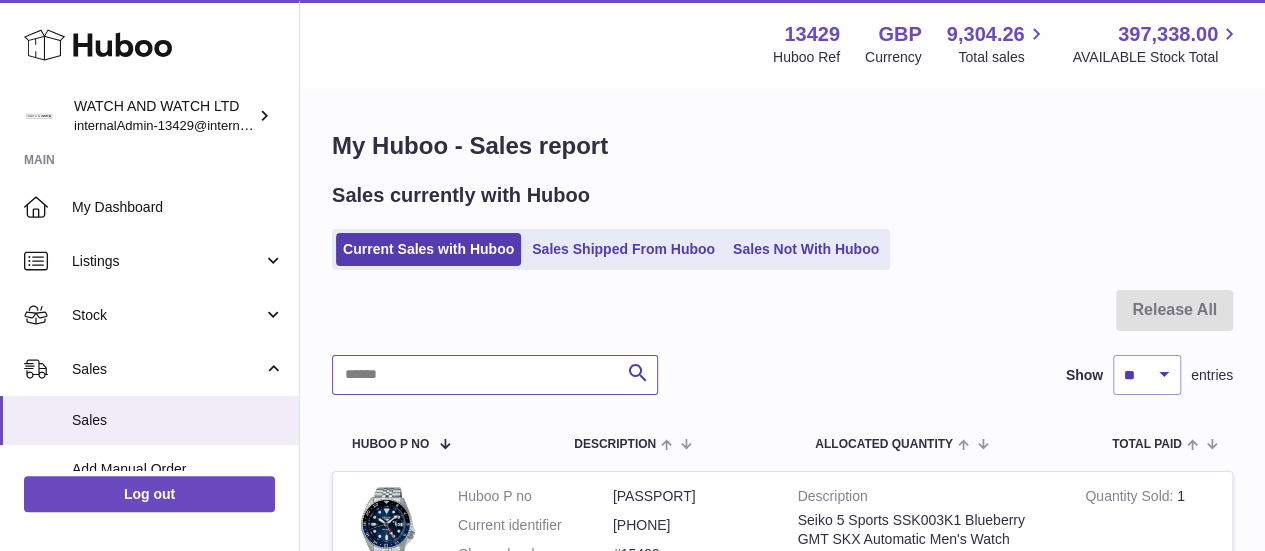 click at bounding box center (495, 375) 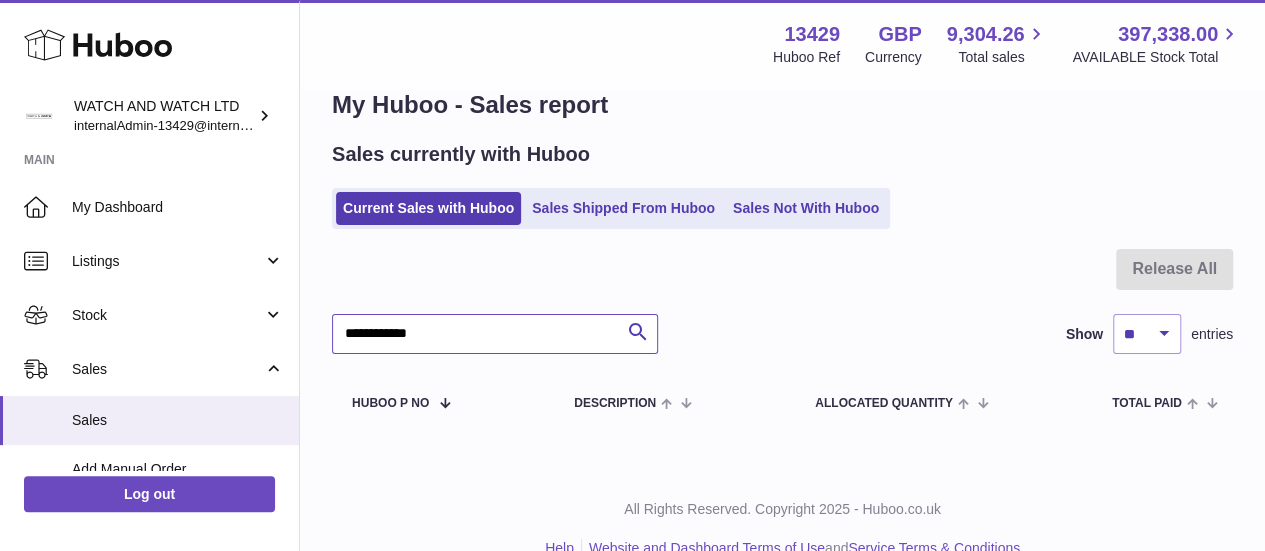 scroll, scrollTop: 77, scrollLeft: 0, axis: vertical 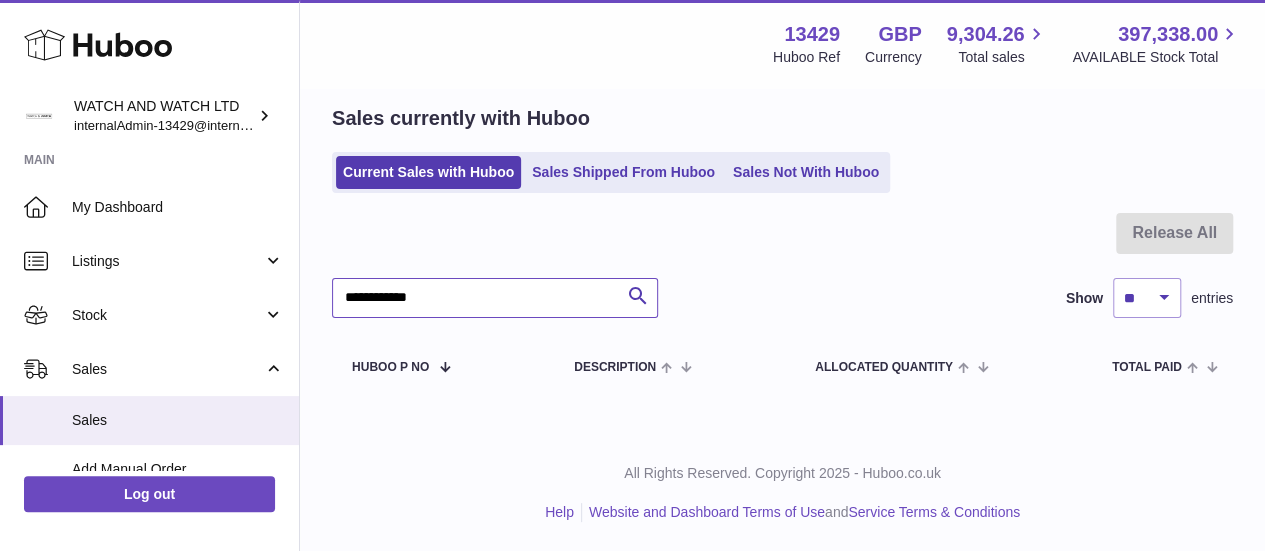 click on "**********" at bounding box center [495, 298] 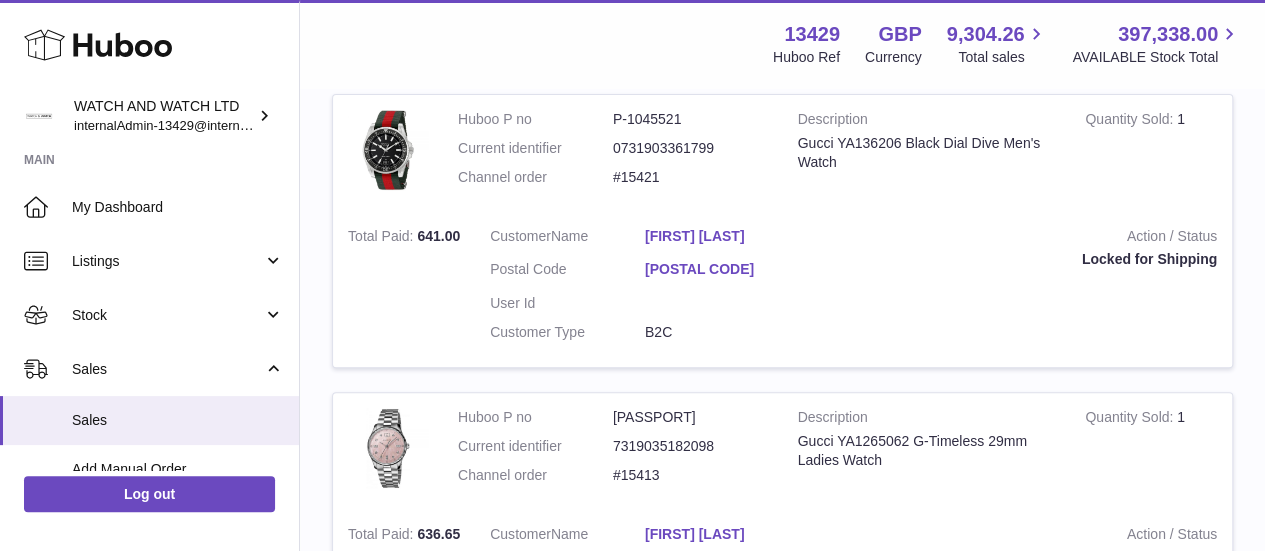 scroll, scrollTop: 677, scrollLeft: 0, axis: vertical 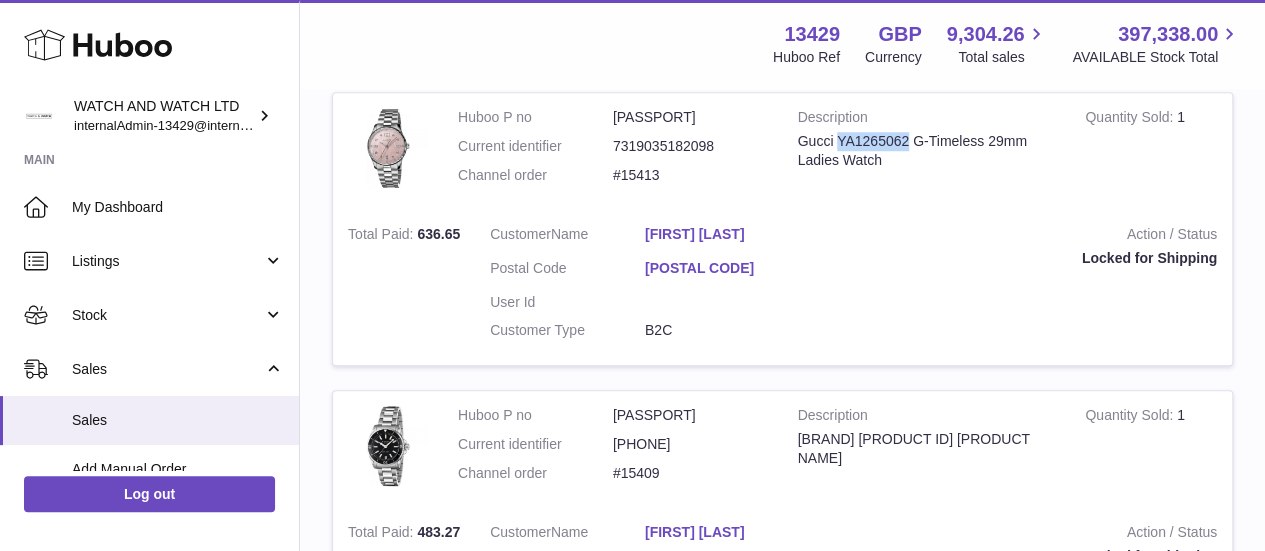 drag, startPoint x: 842, startPoint y: 138, endPoint x: 914, endPoint y: 140, distance: 72.02777 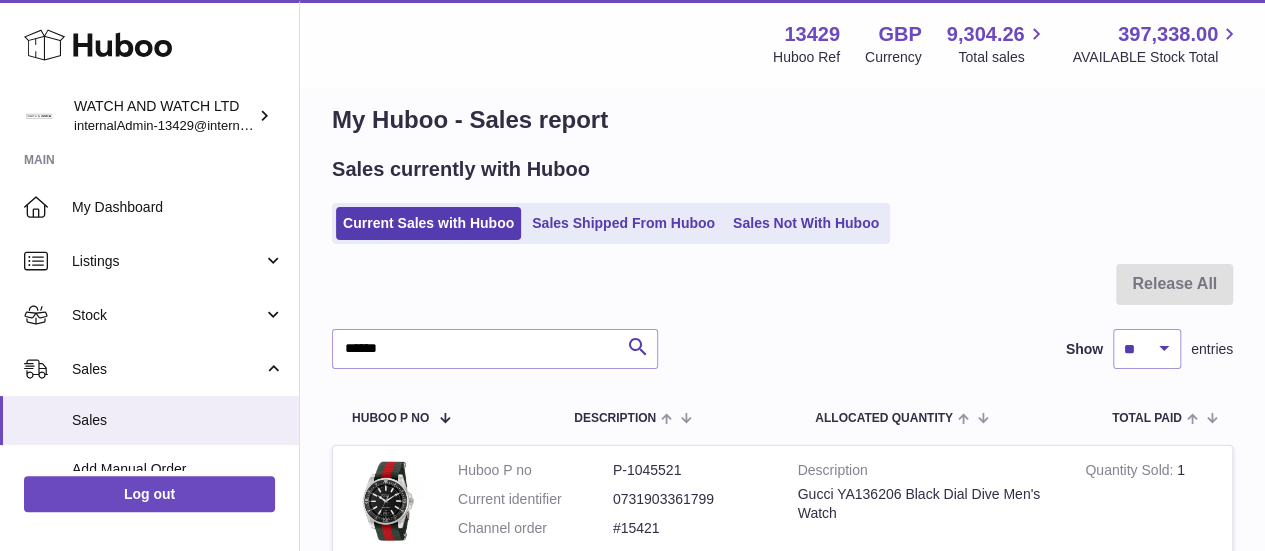 scroll, scrollTop: 0, scrollLeft: 0, axis: both 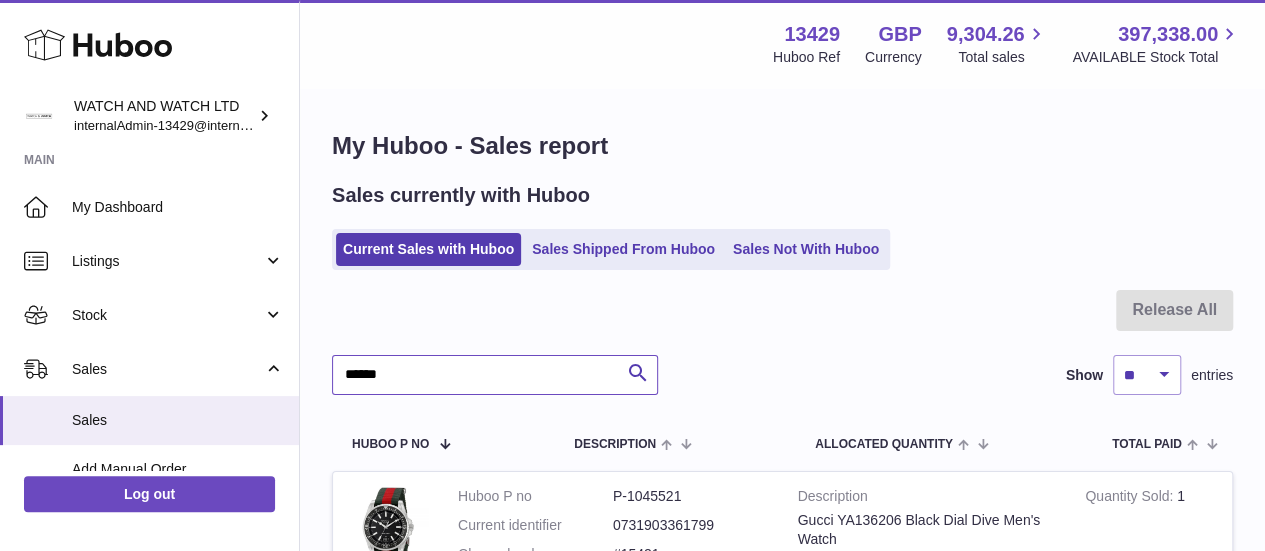 click on "*****" at bounding box center [495, 375] 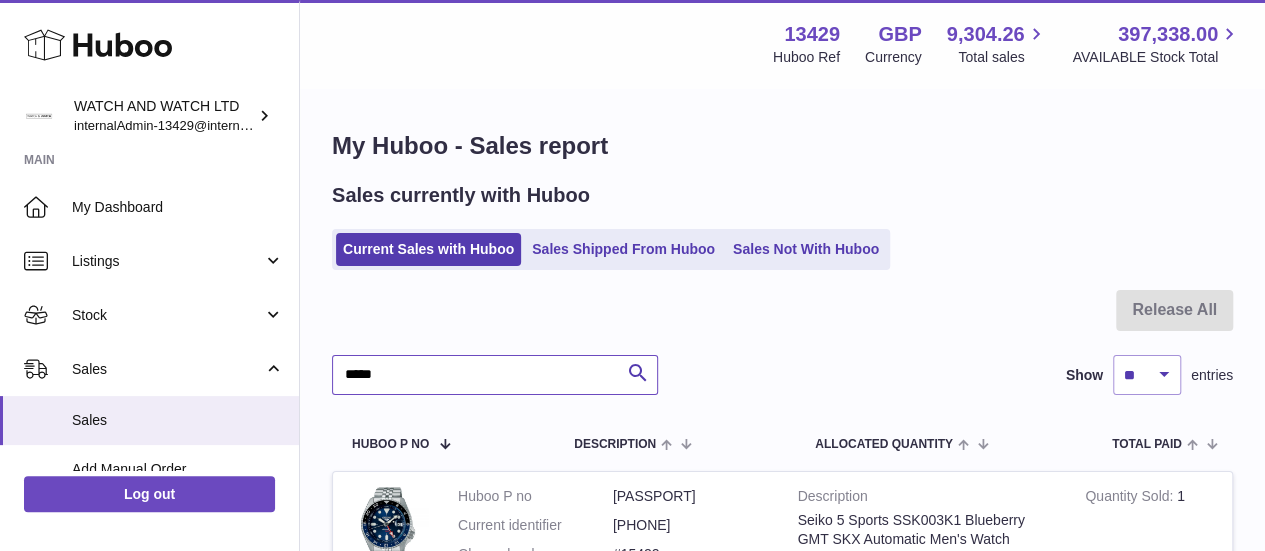 type on "*****" 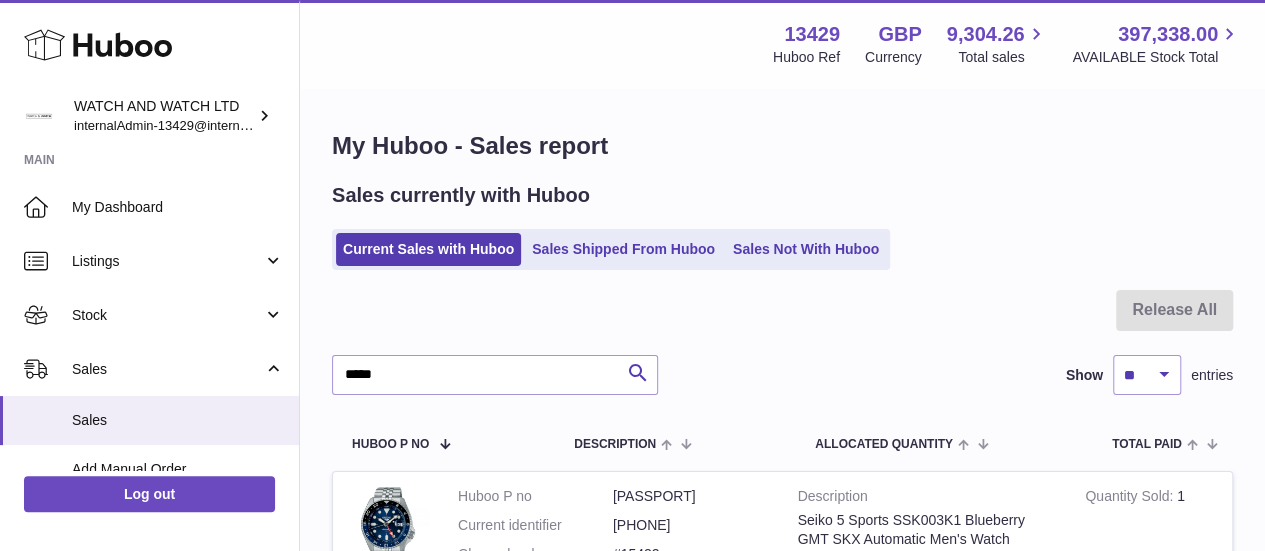 click on "Menu   Huboo     13429   Huboo Ref    GBP   Currency   9,304.26     Total sales   397,338.00     AVAILABLE Stock Total" at bounding box center [782, 44] 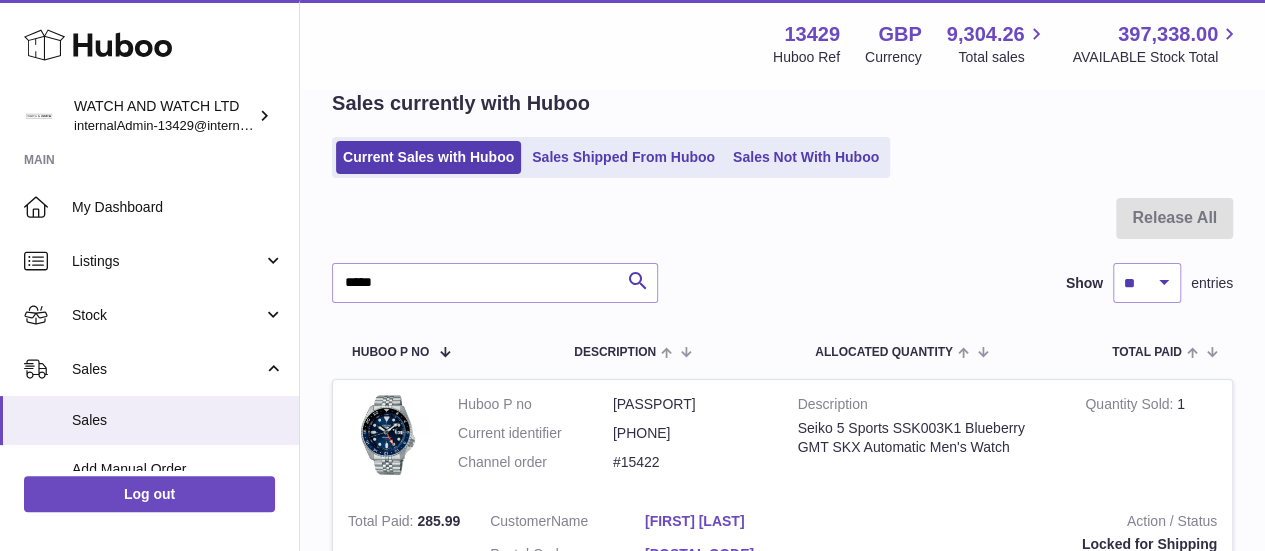 scroll, scrollTop: 0, scrollLeft: 0, axis: both 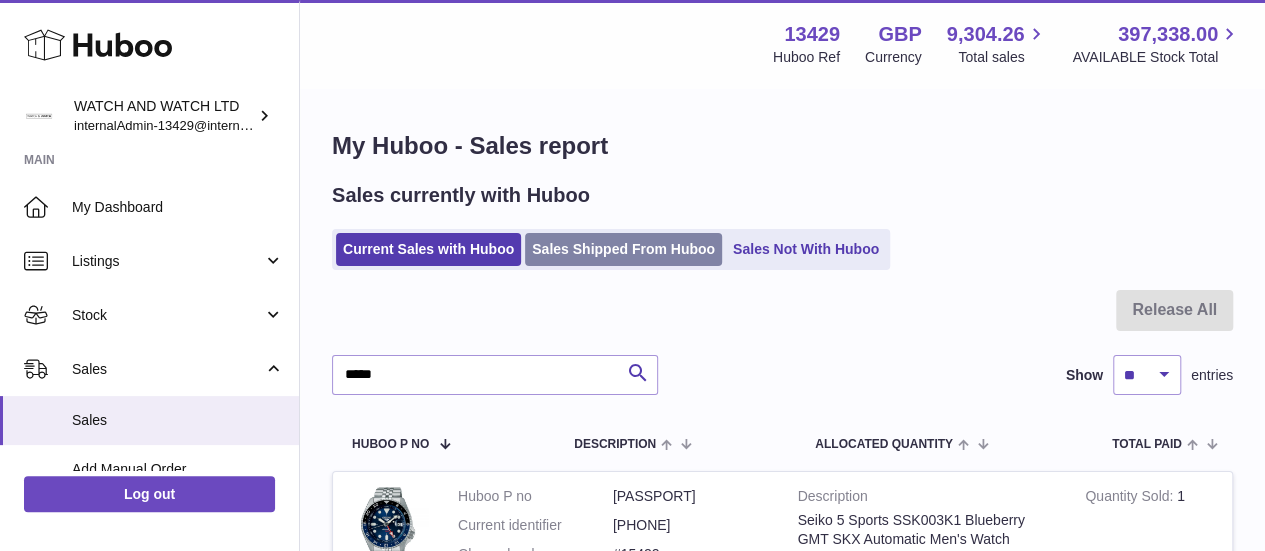 click on "Sales Shipped From Huboo" at bounding box center (623, 249) 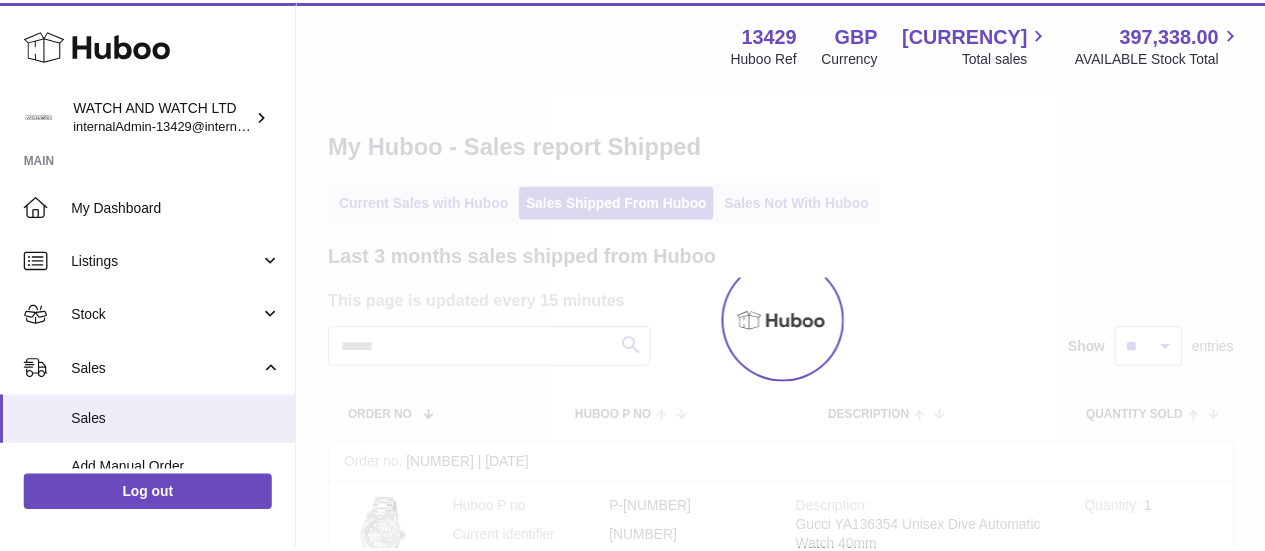 scroll, scrollTop: 0, scrollLeft: 0, axis: both 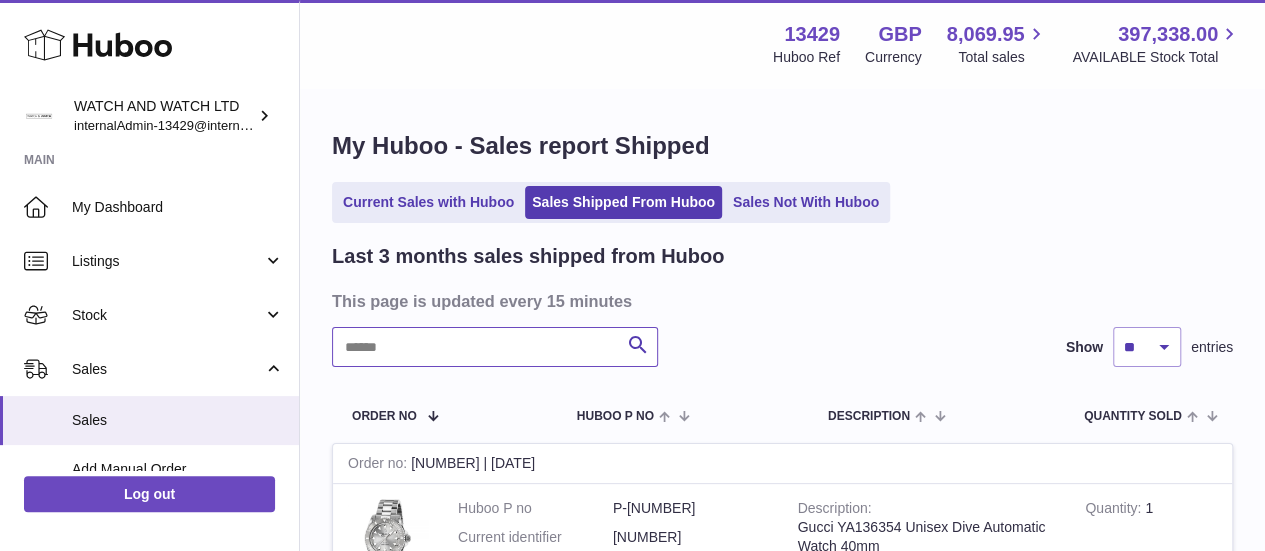click at bounding box center [495, 347] 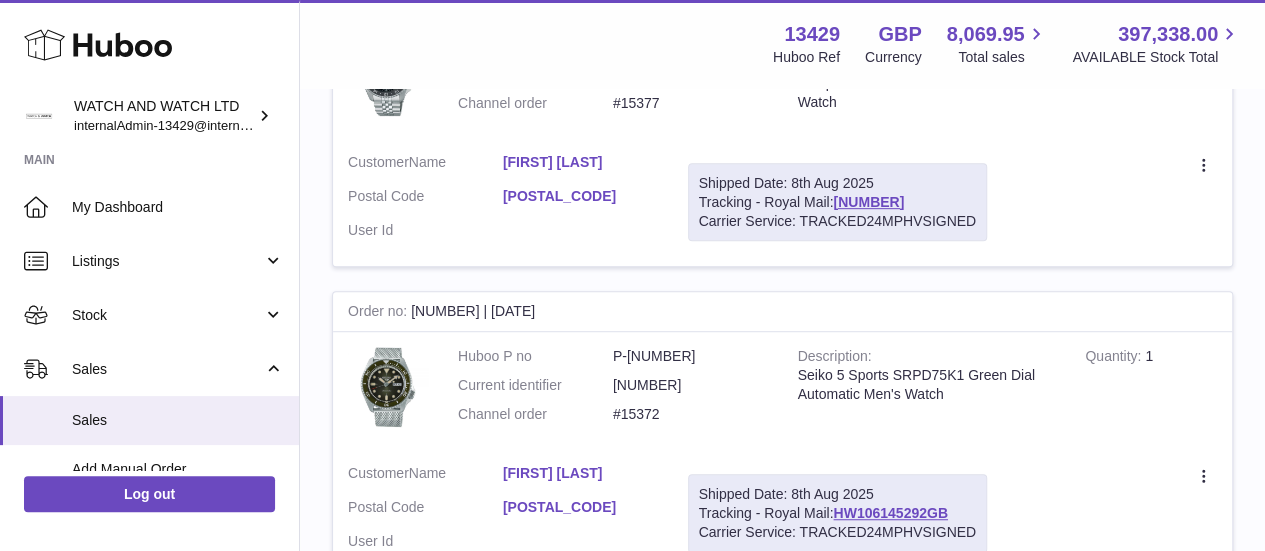 scroll, scrollTop: 600, scrollLeft: 0, axis: vertical 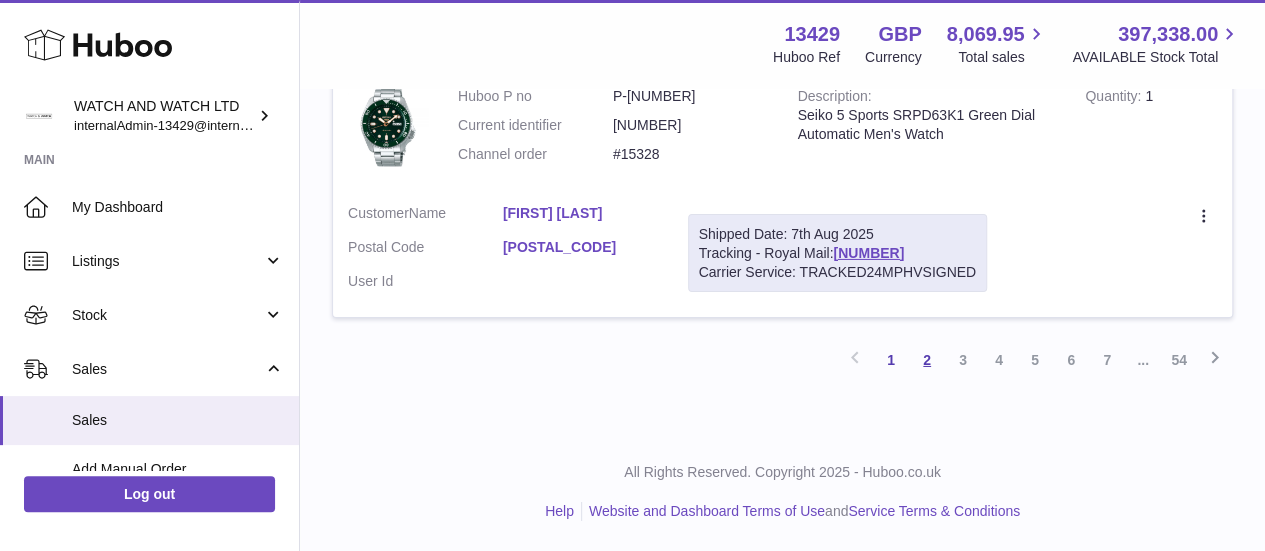 click on "2" at bounding box center (927, 360) 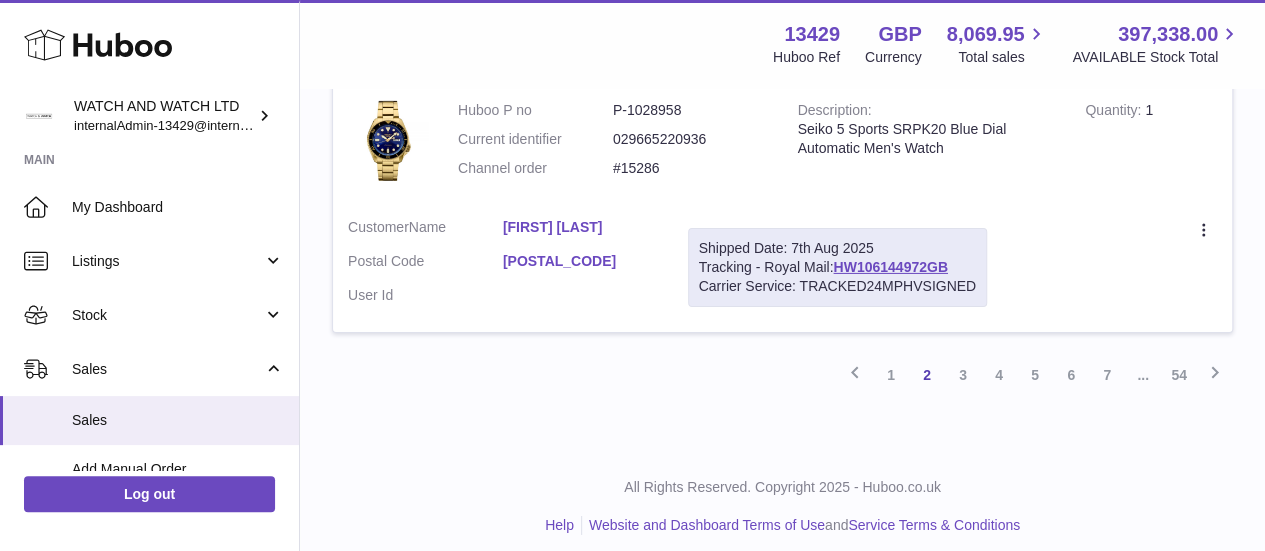 scroll, scrollTop: 3201, scrollLeft: 0, axis: vertical 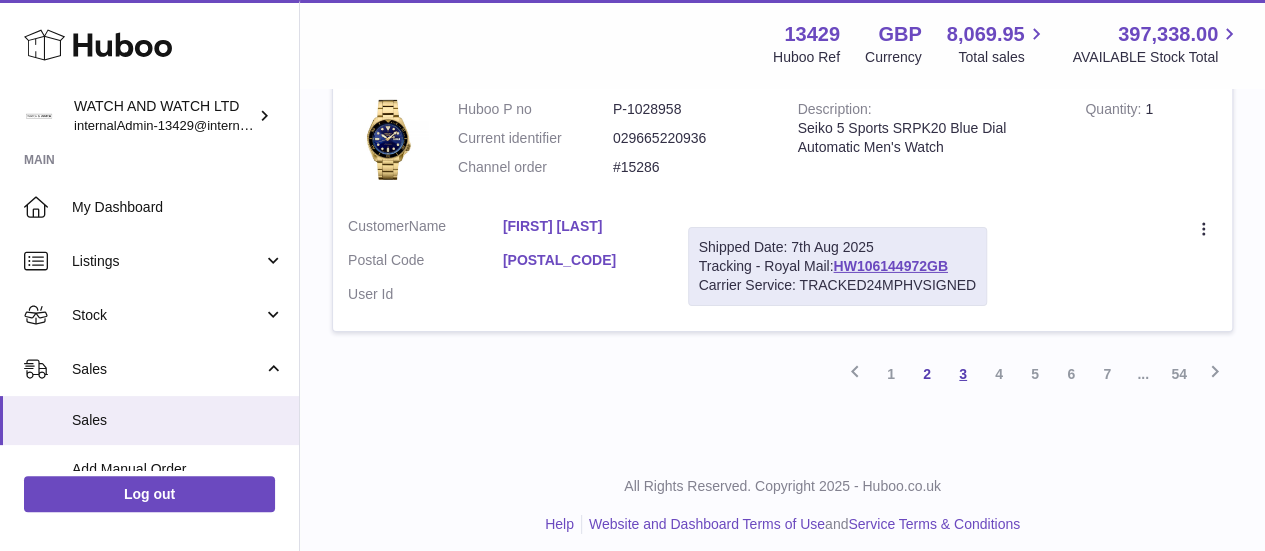 click on "3" at bounding box center [963, 374] 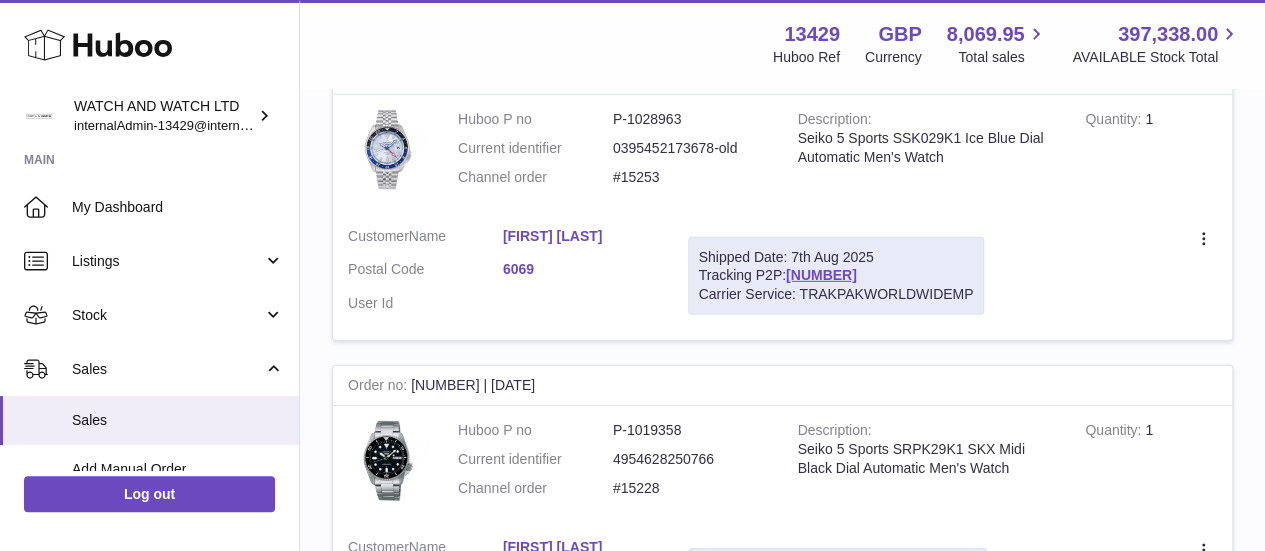 scroll, scrollTop: 2790, scrollLeft: 0, axis: vertical 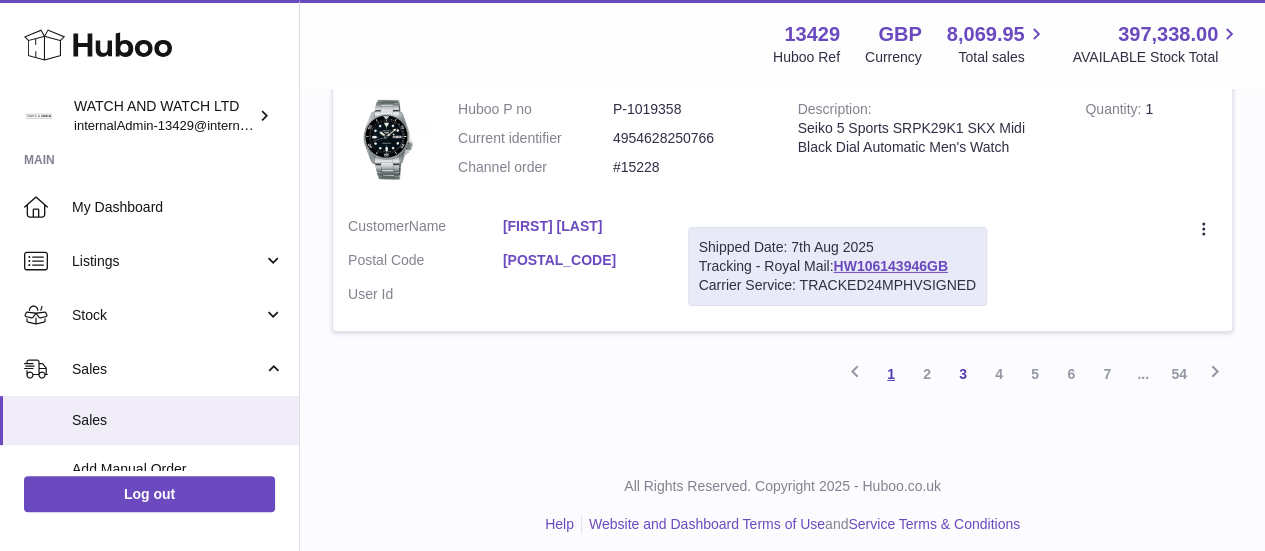 click on "1" at bounding box center [891, 374] 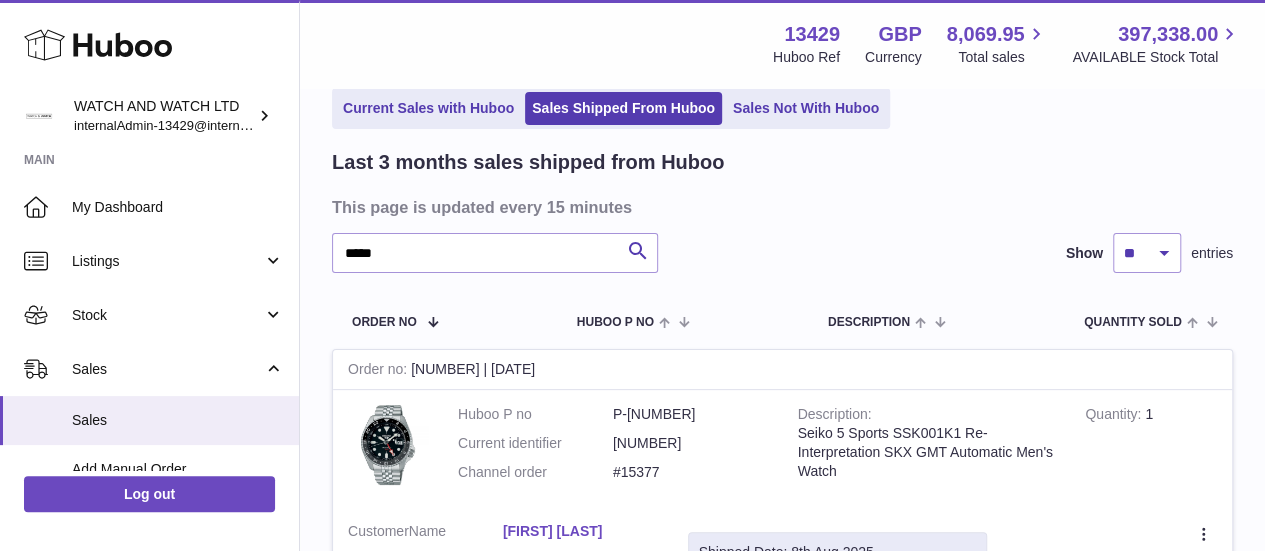 scroll, scrollTop: 90, scrollLeft: 0, axis: vertical 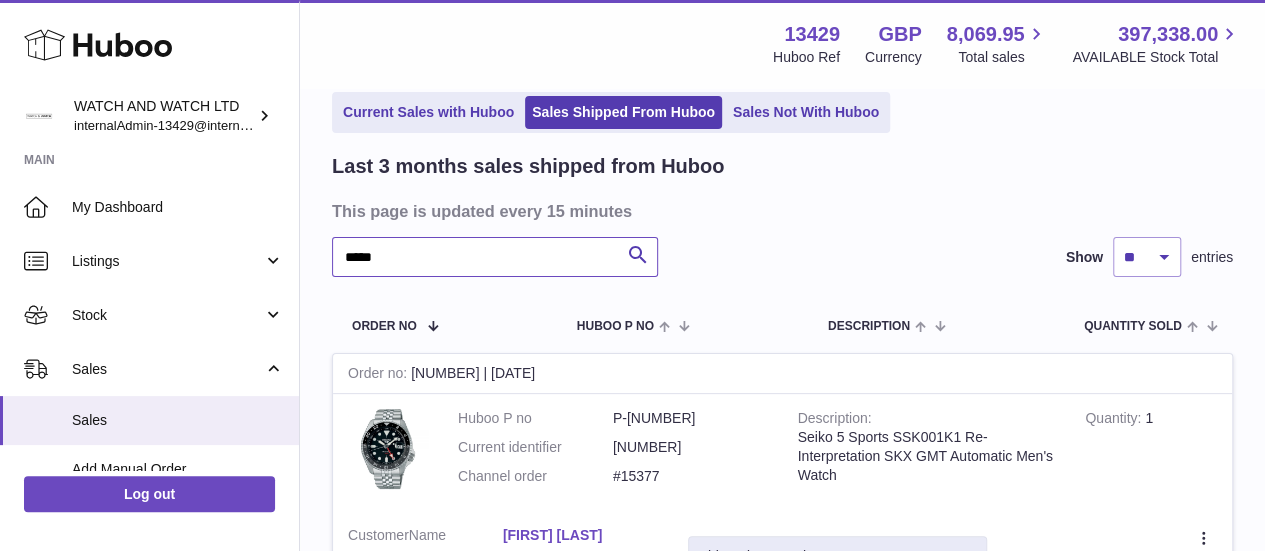 click on "*****" at bounding box center (495, 257) 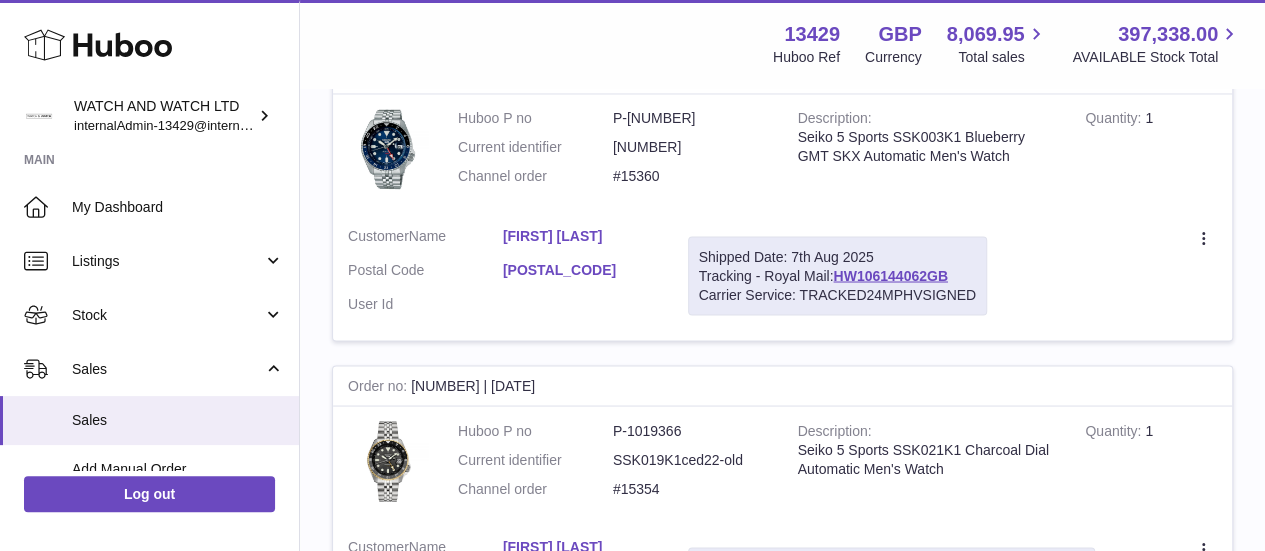 scroll, scrollTop: 1690, scrollLeft: 0, axis: vertical 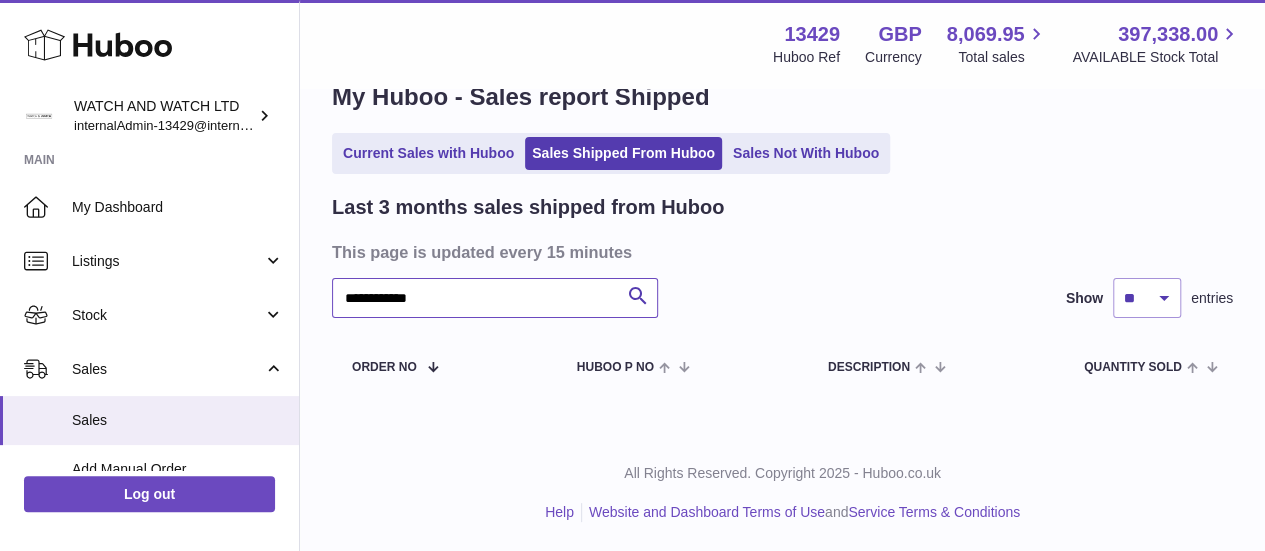 click on "**********" at bounding box center [495, 298] 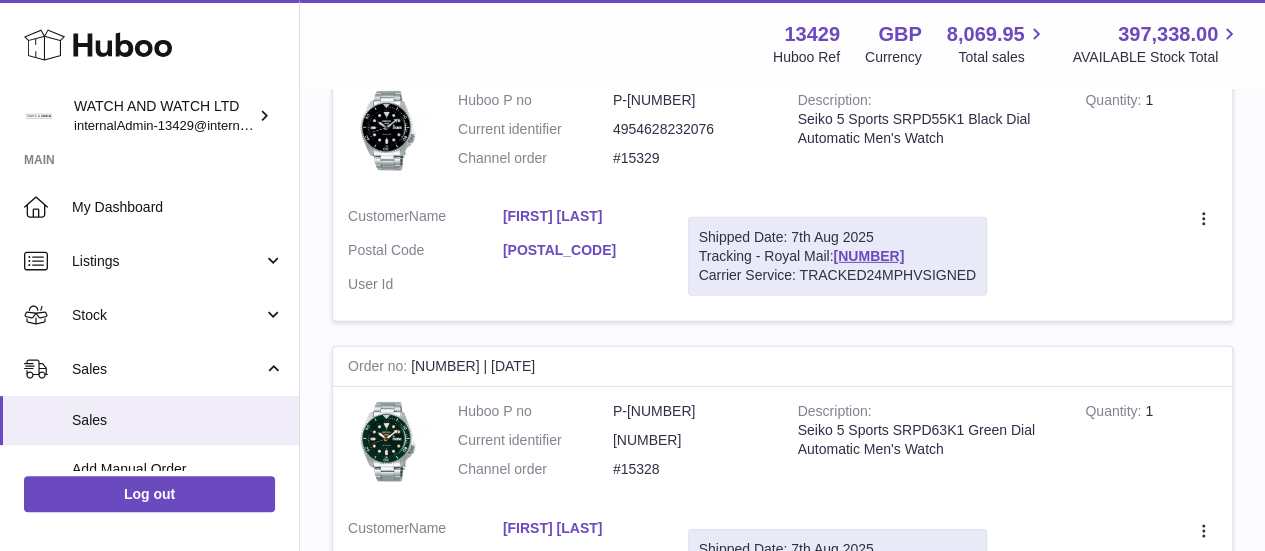 scroll, scrollTop: 3149, scrollLeft: 0, axis: vertical 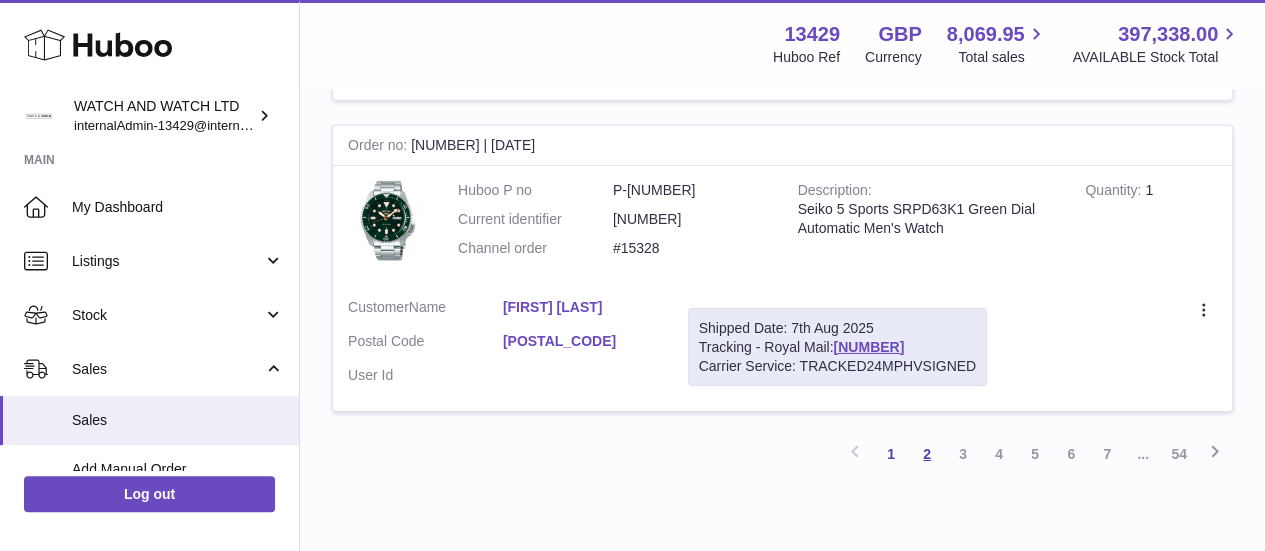 type on "*******" 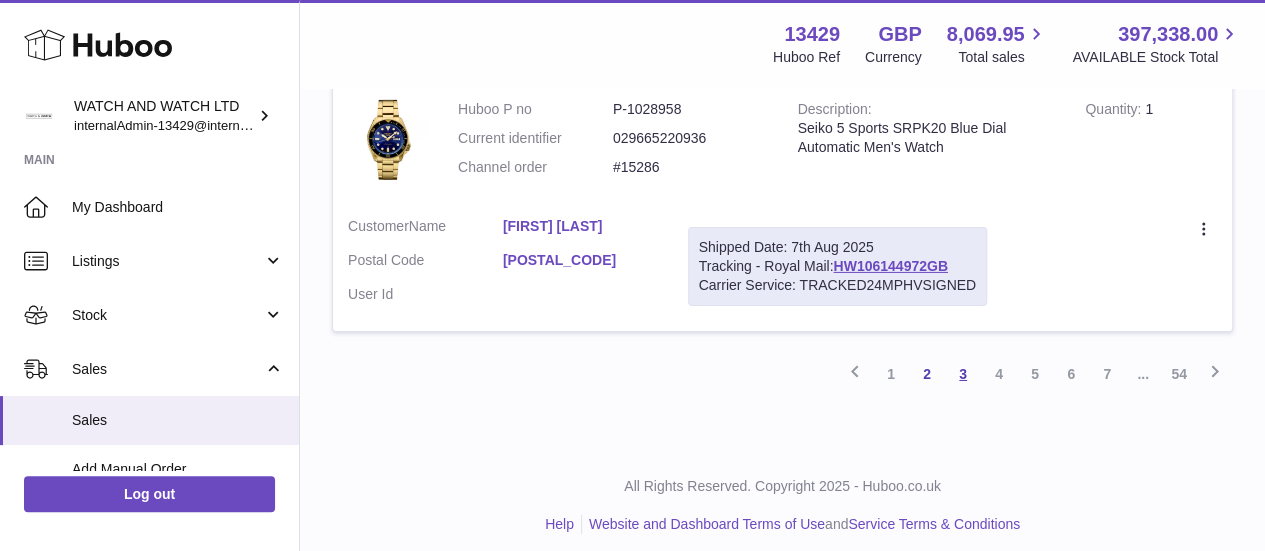 click on "3" at bounding box center (963, 374) 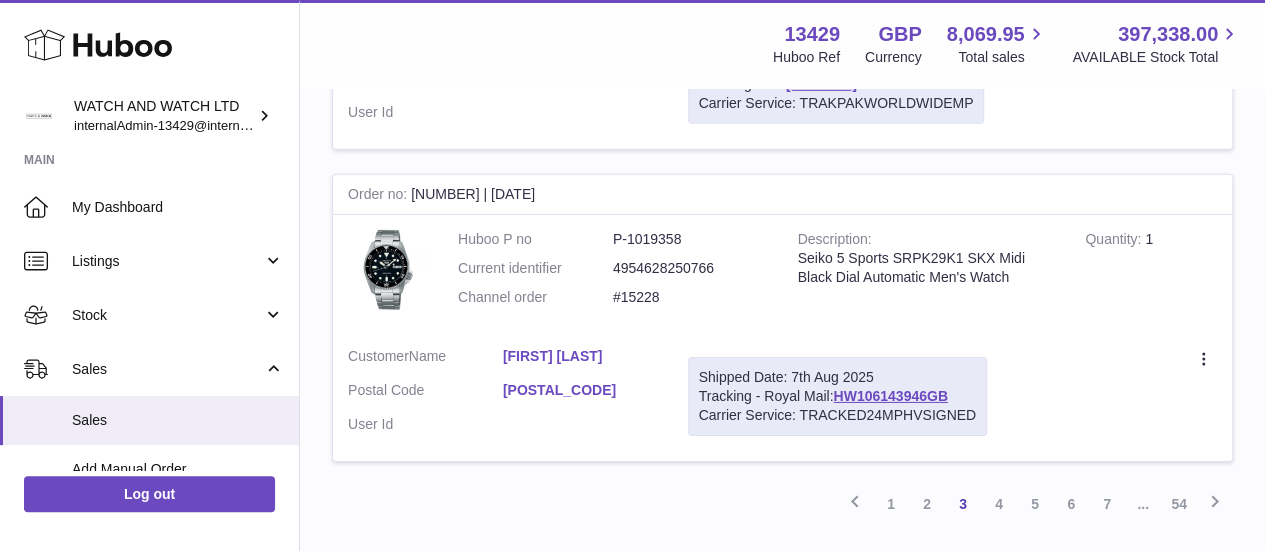 scroll, scrollTop: 3201, scrollLeft: 0, axis: vertical 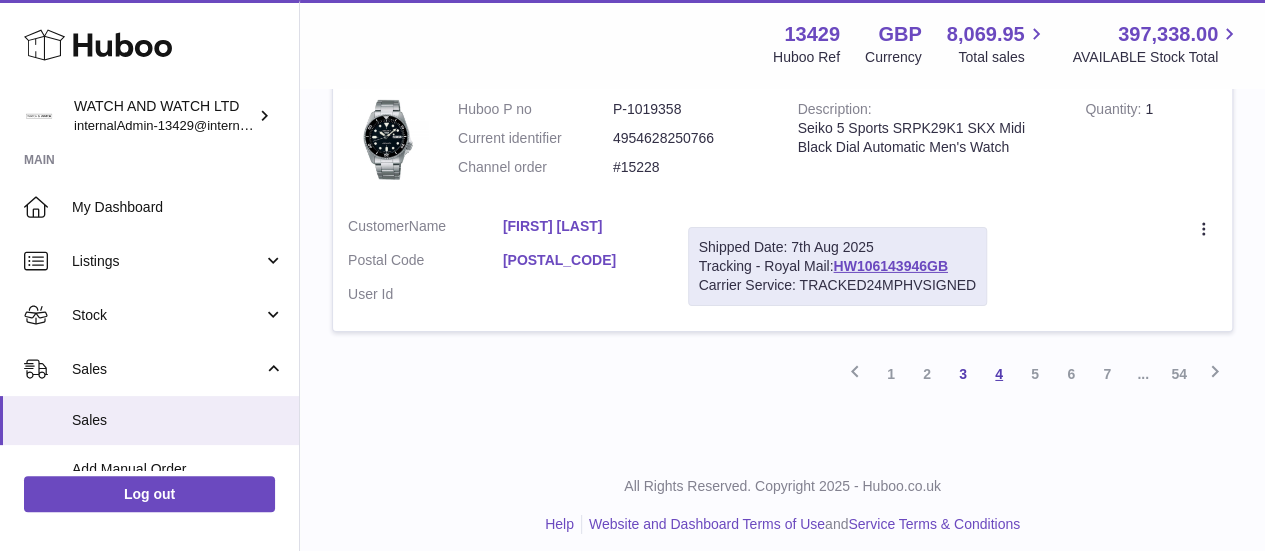 click on "4" at bounding box center (999, 374) 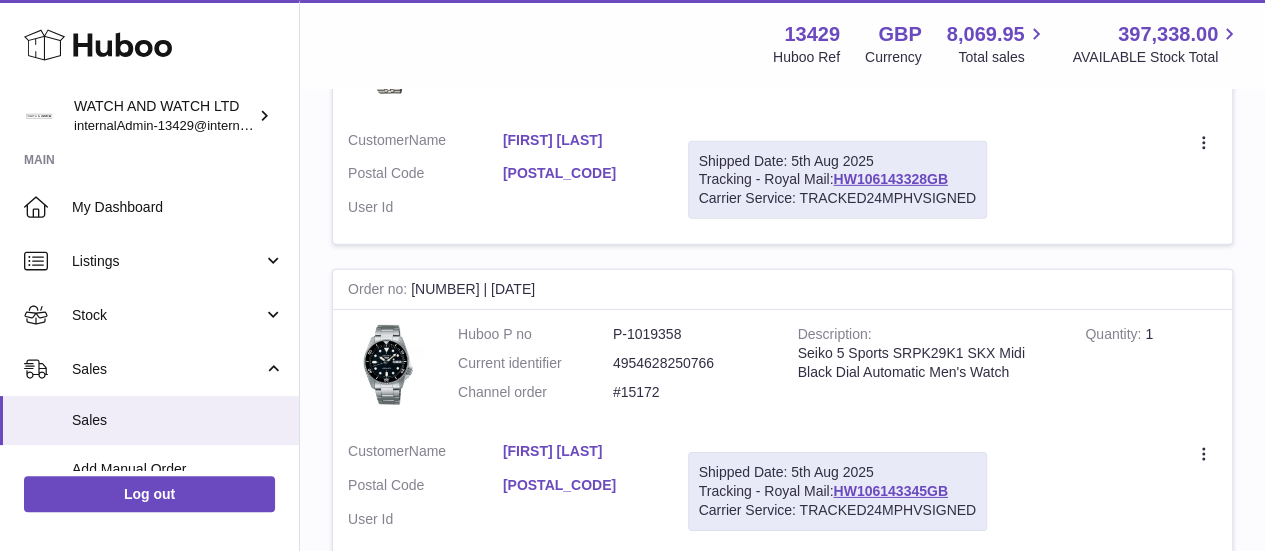 scroll, scrollTop: 3190, scrollLeft: 0, axis: vertical 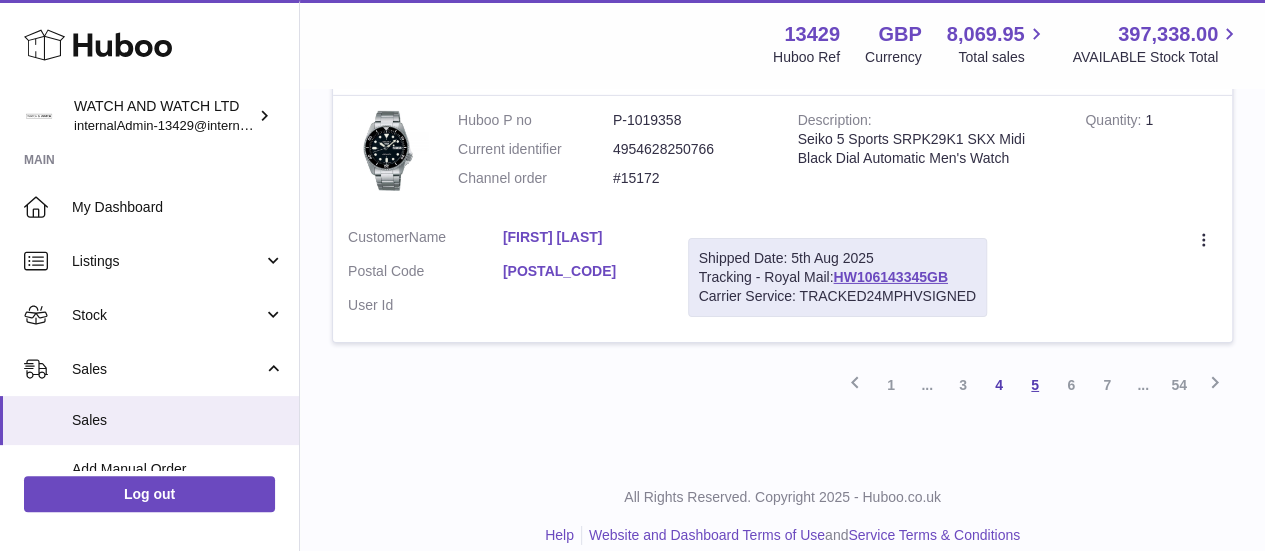 click on "5" at bounding box center (1035, 385) 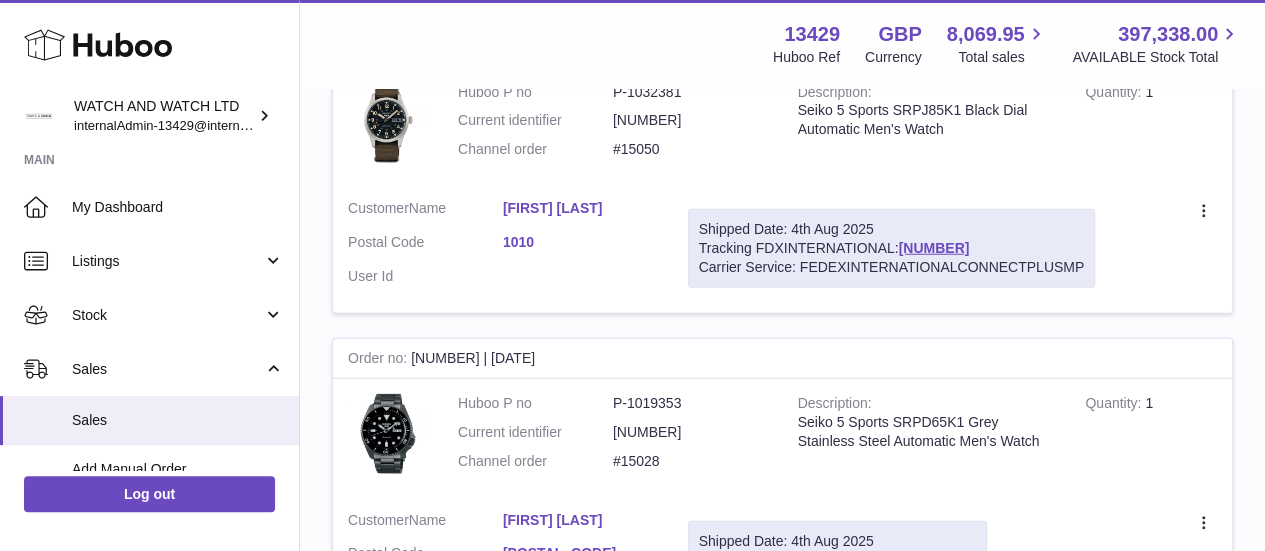 scroll, scrollTop: 2490, scrollLeft: 0, axis: vertical 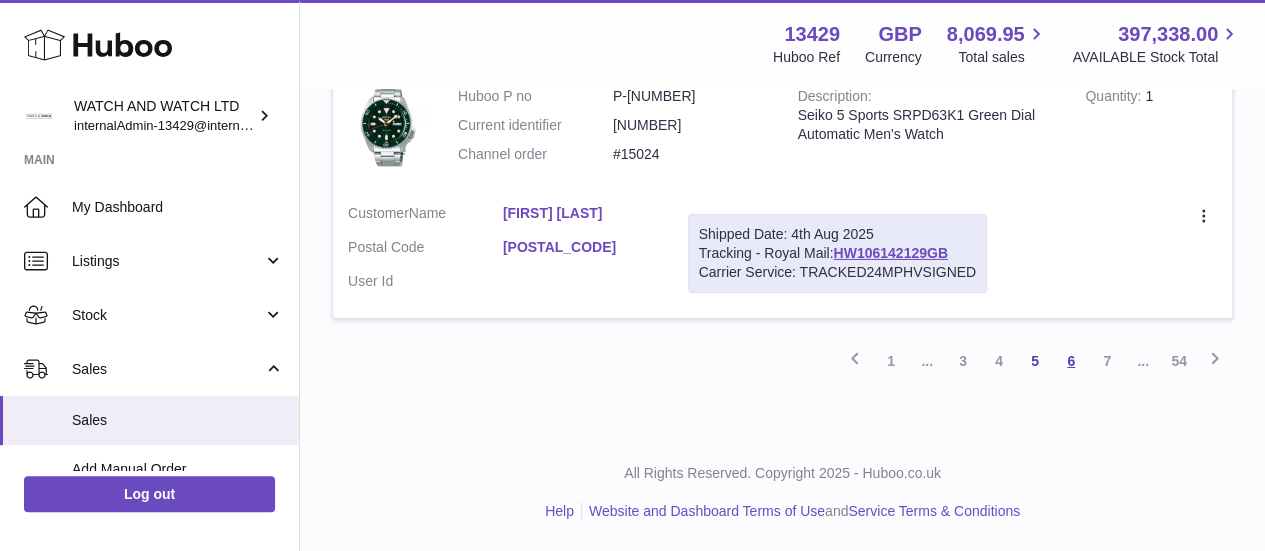 click on "6" at bounding box center (1071, 361) 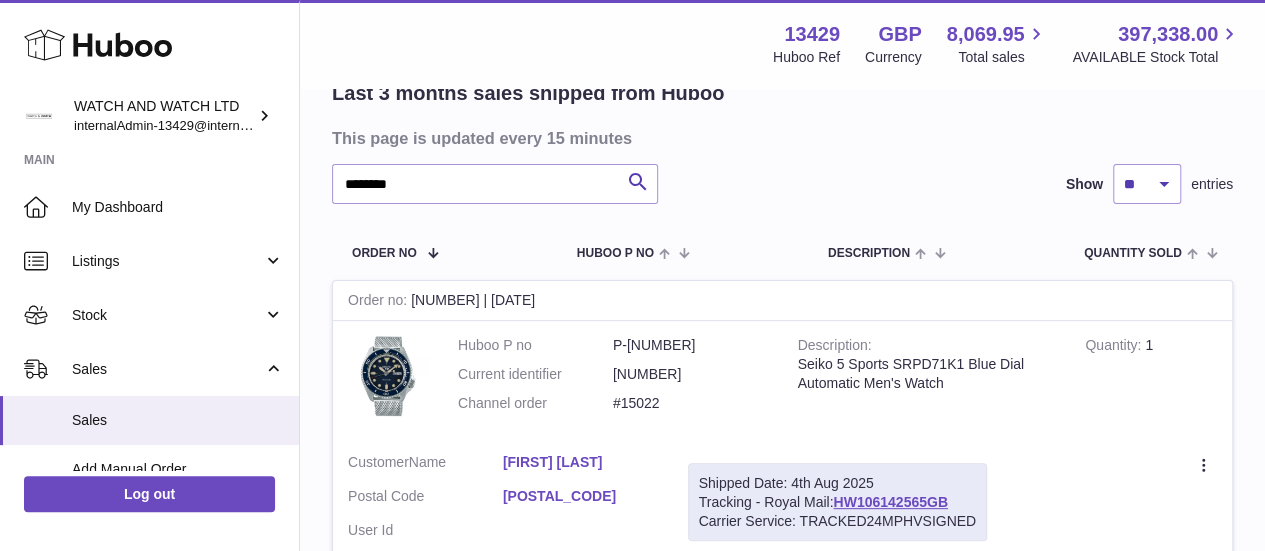 scroll, scrollTop: 290, scrollLeft: 0, axis: vertical 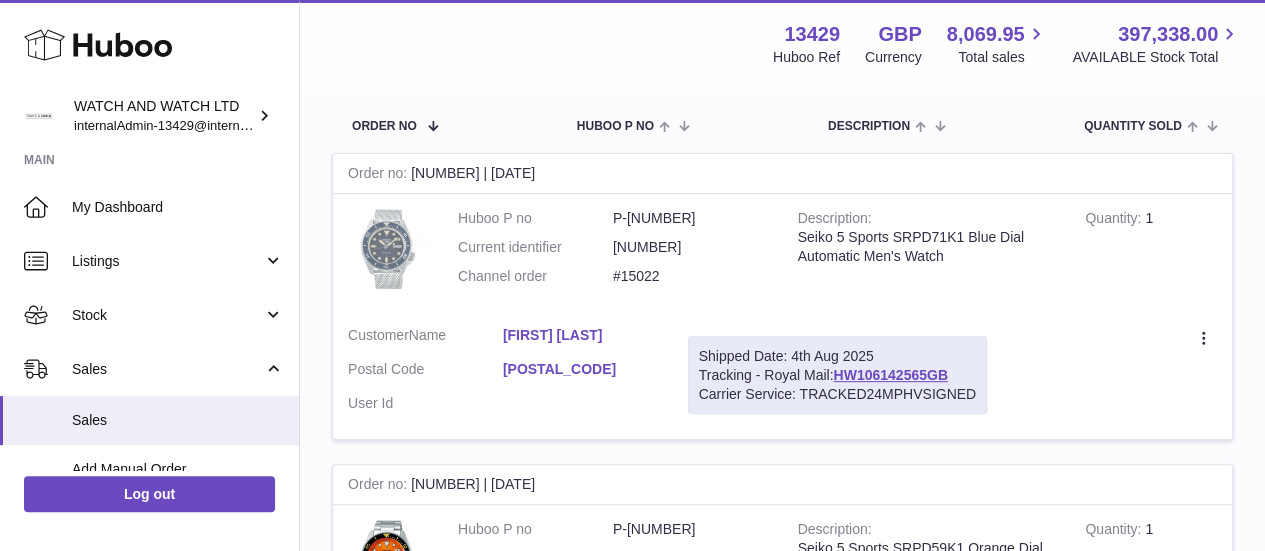 click at bounding box center [388, 249] 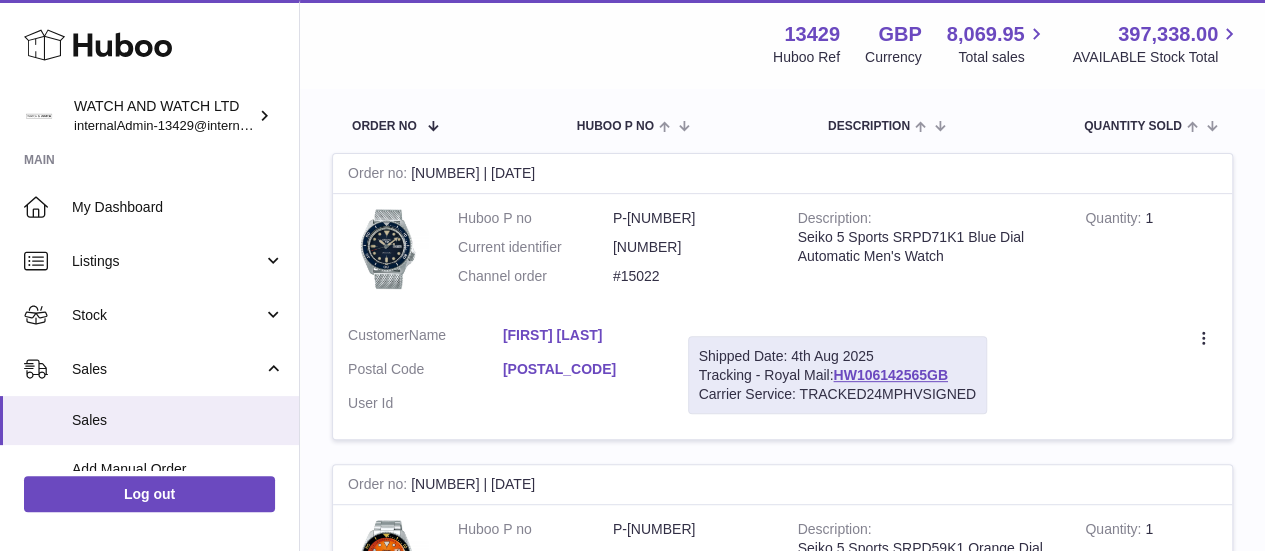 click on "Seiko 5 Sports SRPD71K1 Blue Dial Automatic Men's Watch" at bounding box center [927, 247] 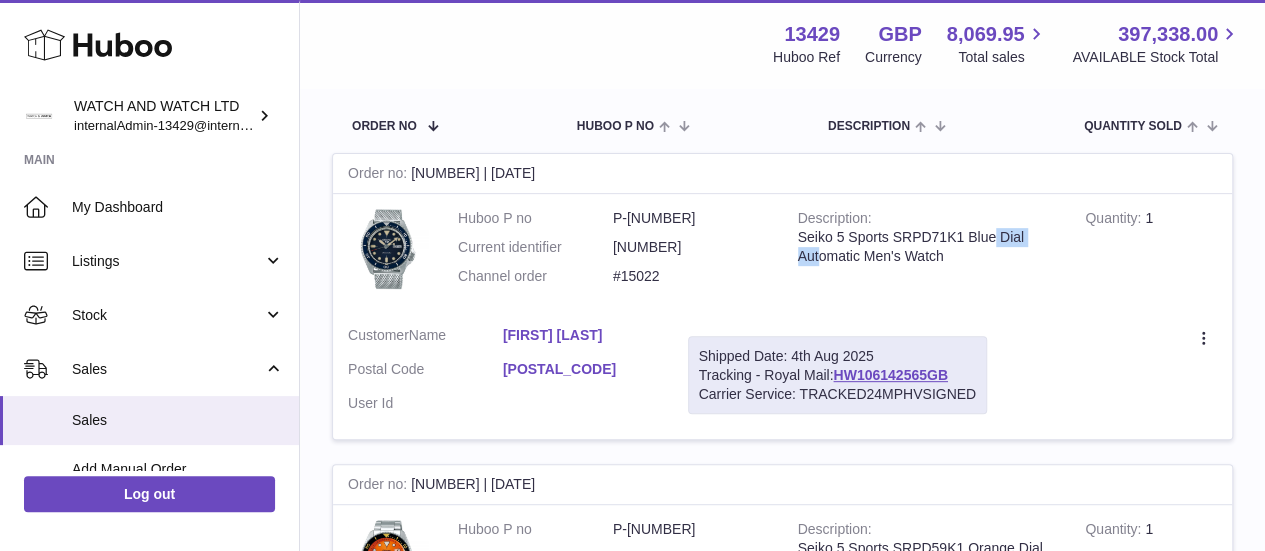 click on "Seiko 5 Sports SRPD71K1 Blue Dial Automatic Men's Watch" at bounding box center [927, 247] 